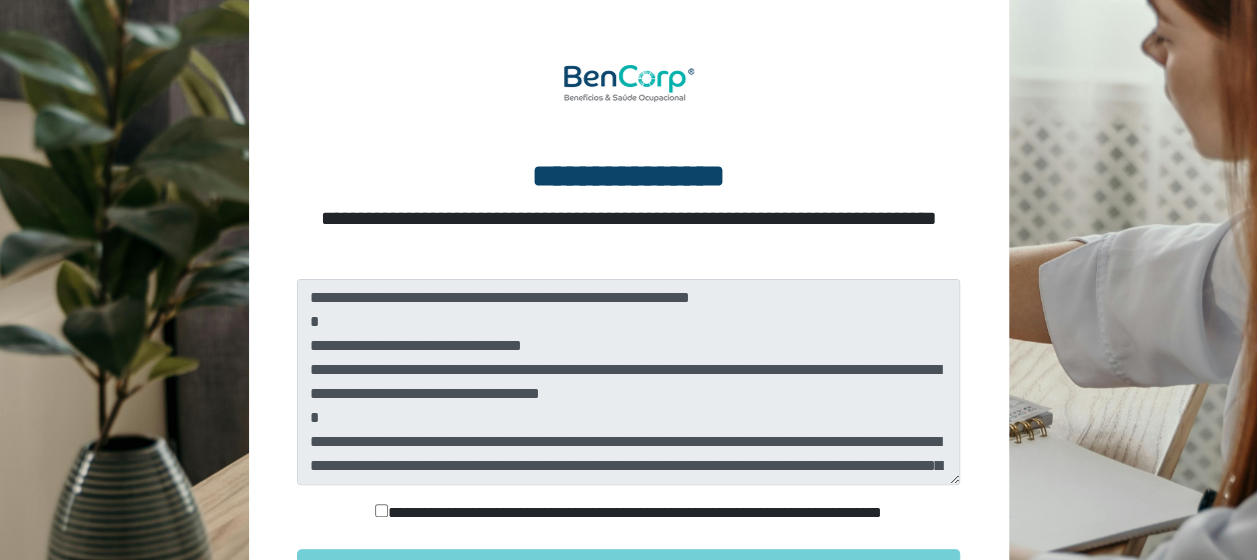 scroll, scrollTop: 319, scrollLeft: 0, axis: vertical 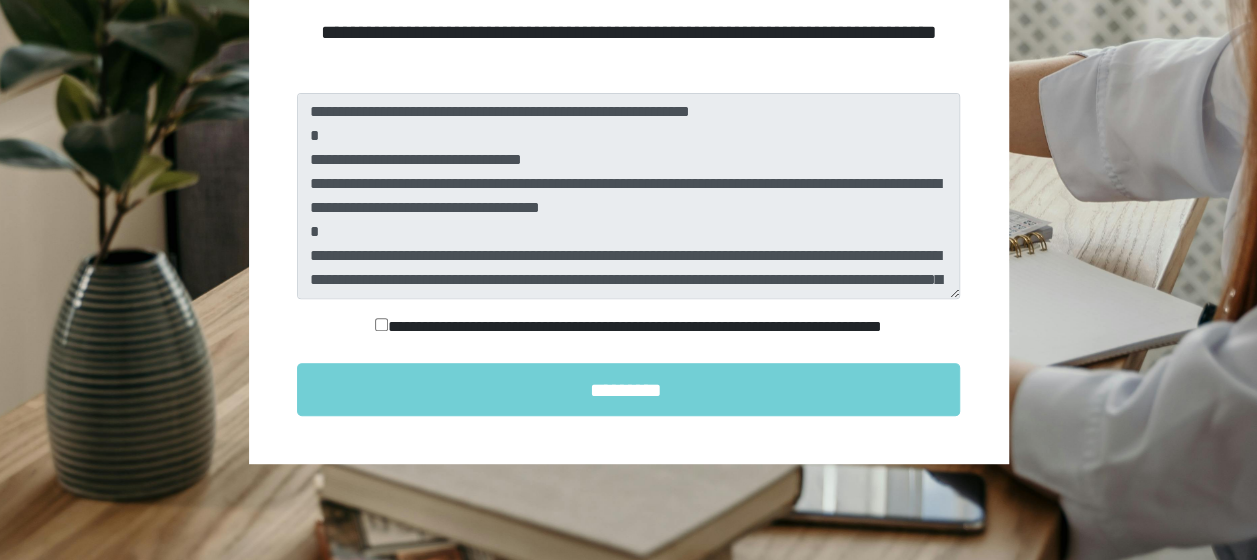 click on "**********" at bounding box center [629, 331] 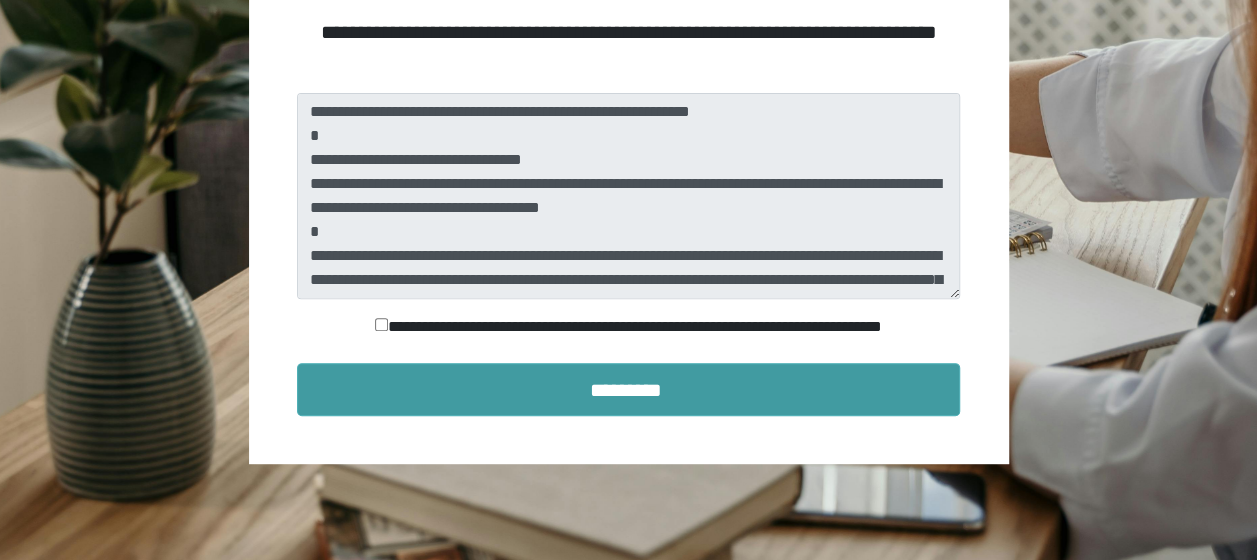 click on "*********" at bounding box center [629, 390] 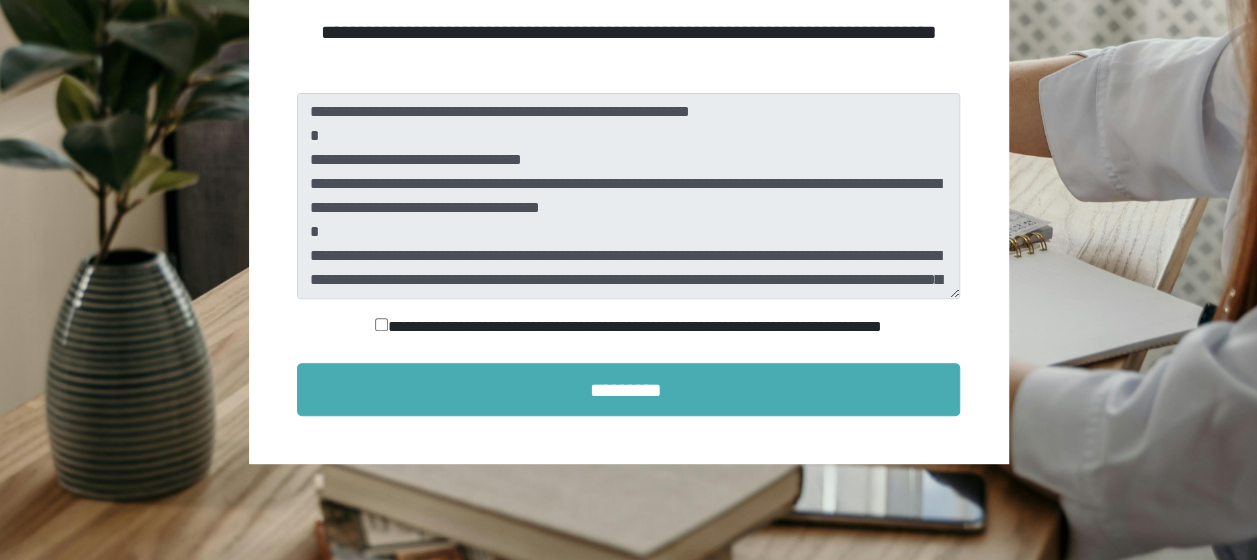 scroll, scrollTop: 215, scrollLeft: 0, axis: vertical 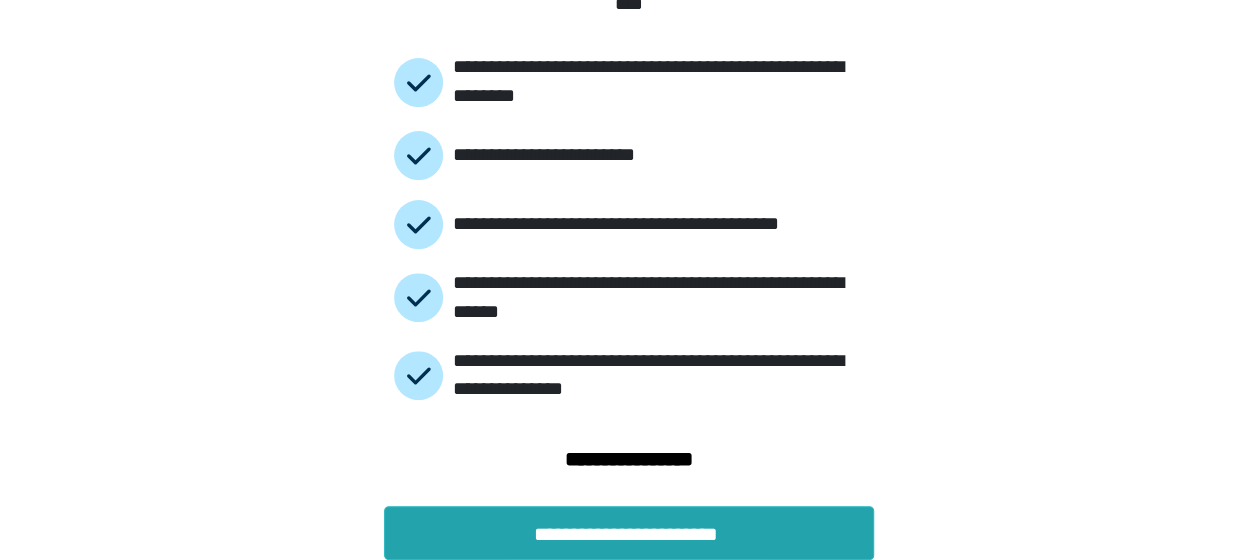 drag, startPoint x: 568, startPoint y: 544, endPoint x: 667, endPoint y: 269, distance: 292.27725 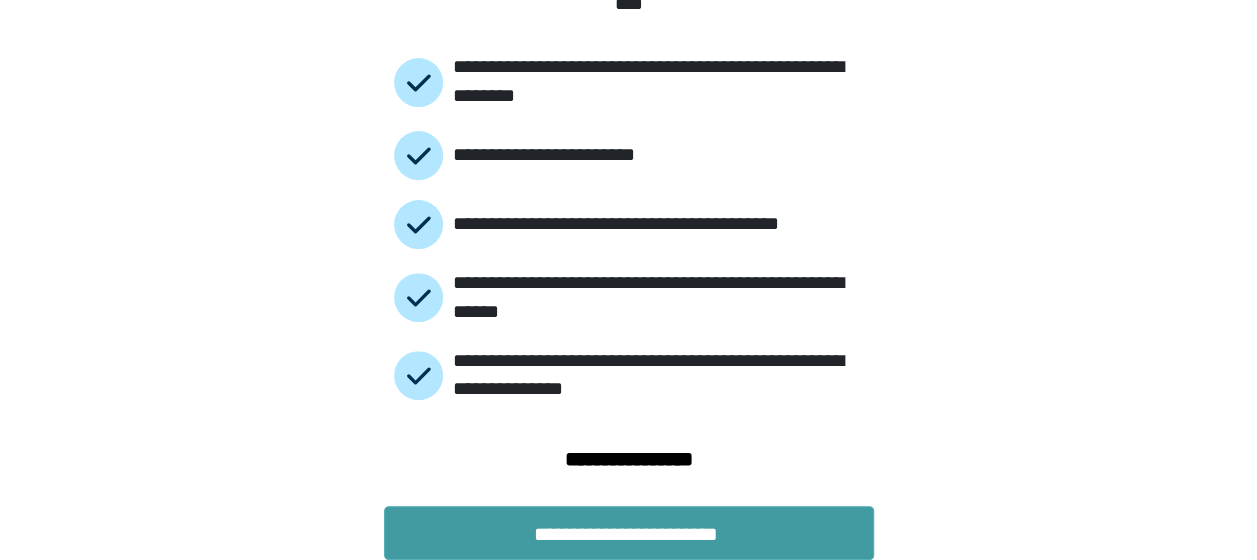 click on "**********" at bounding box center [629, 533] 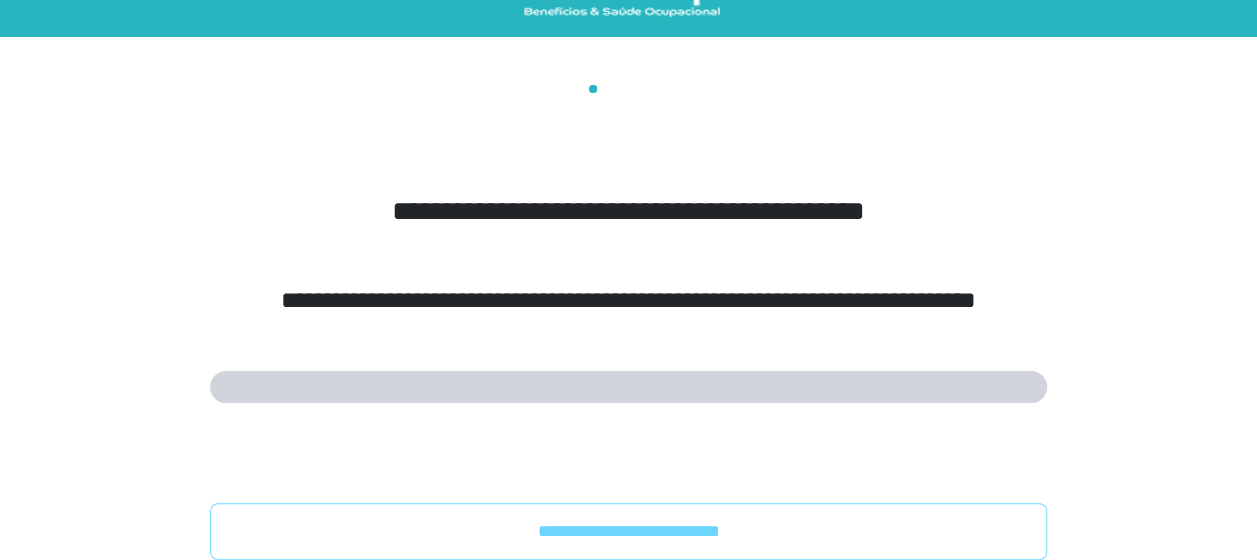 scroll, scrollTop: 0, scrollLeft: 0, axis: both 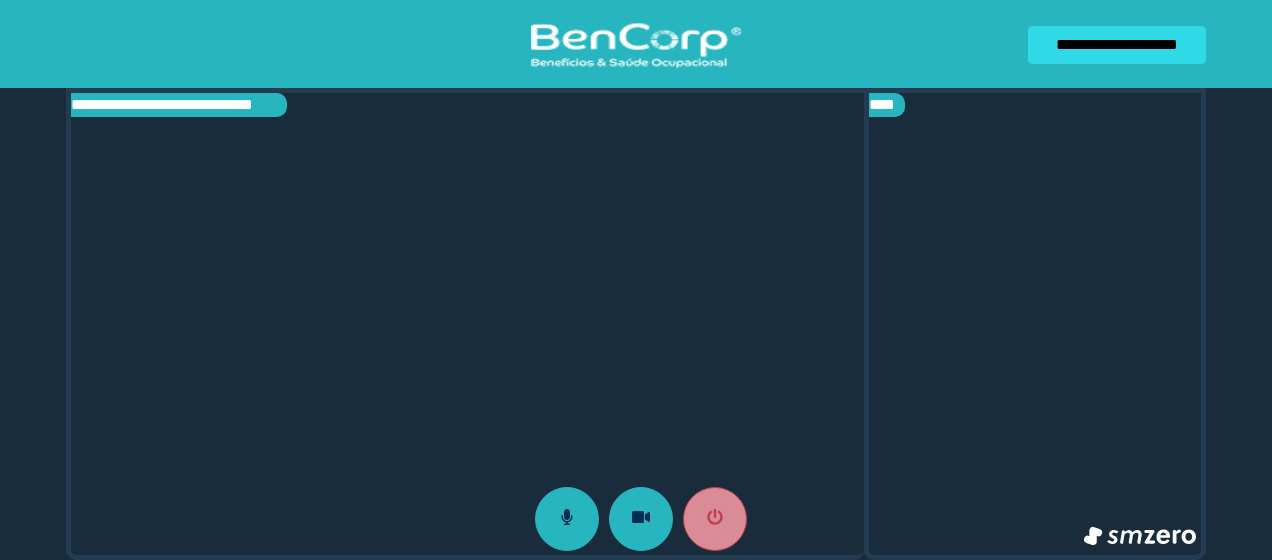 click at bounding box center (467, 324) 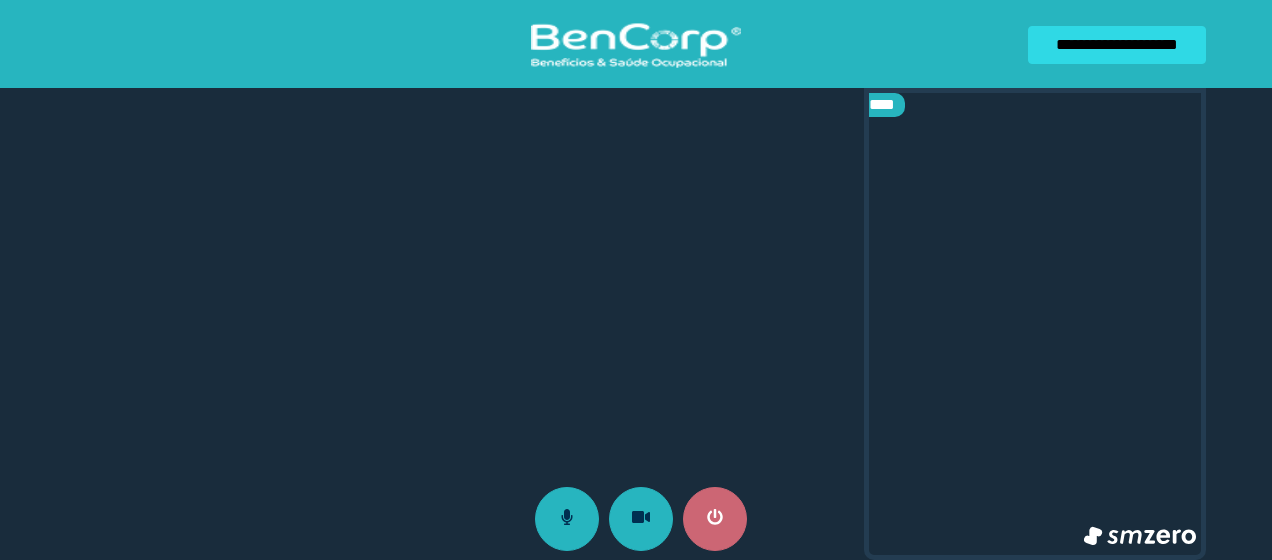 drag, startPoint x: 1034, startPoint y: 460, endPoint x: 716, endPoint y: 517, distance: 323.0681 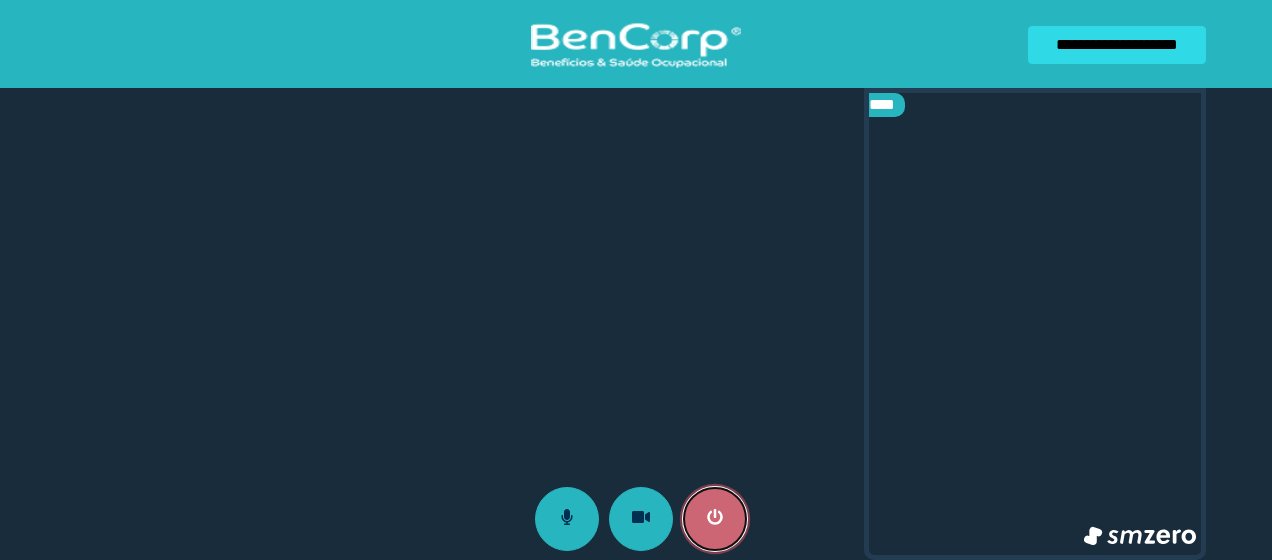 click 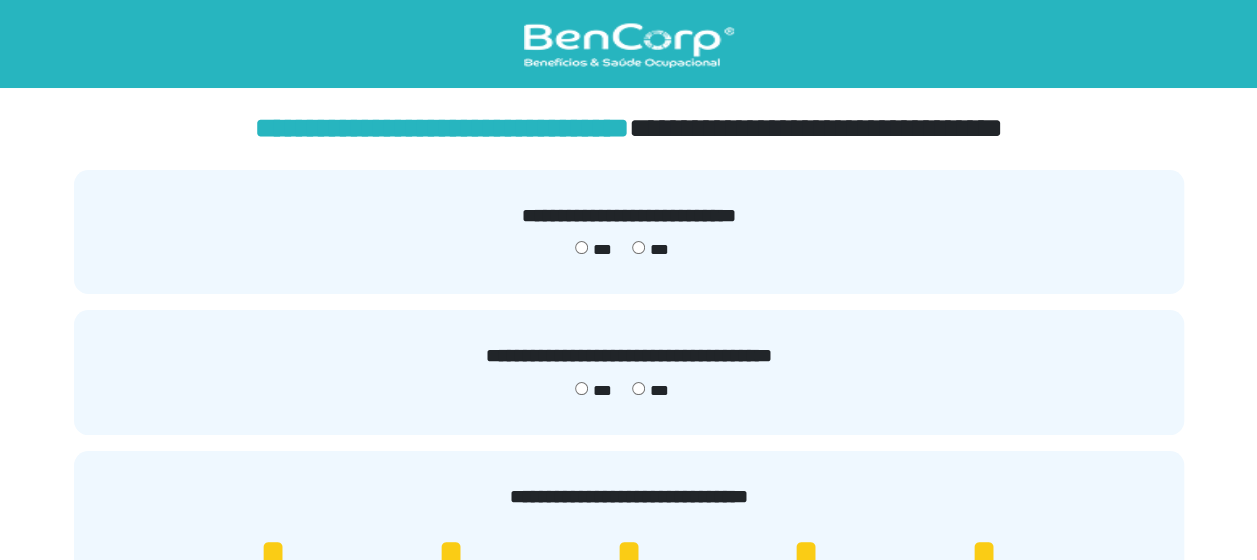 click on "**********" at bounding box center [629, 537] 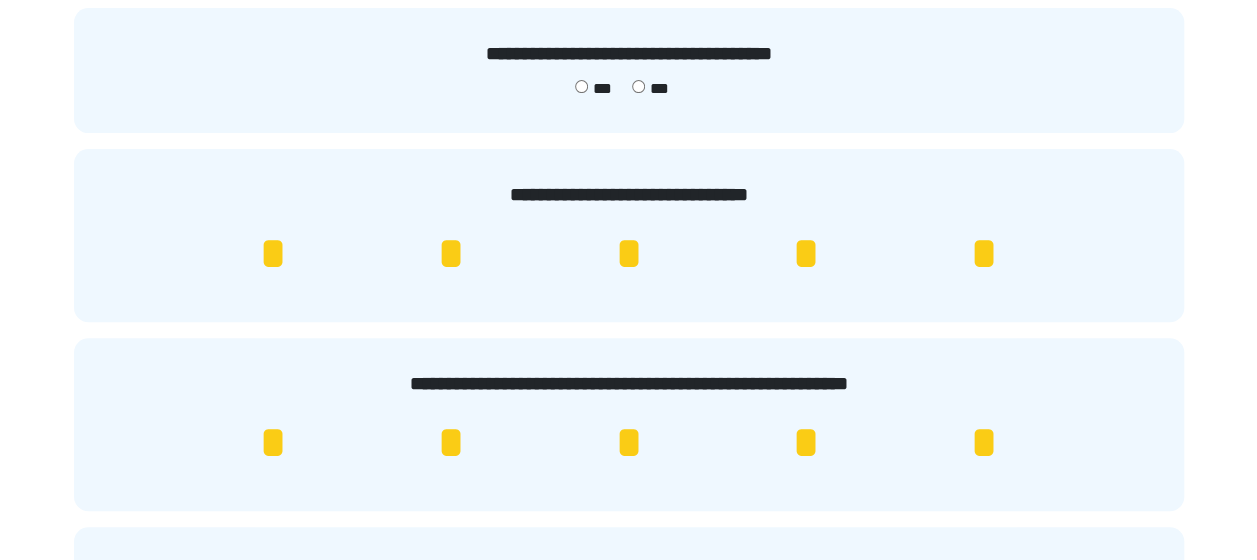 scroll, scrollTop: 282, scrollLeft: 0, axis: vertical 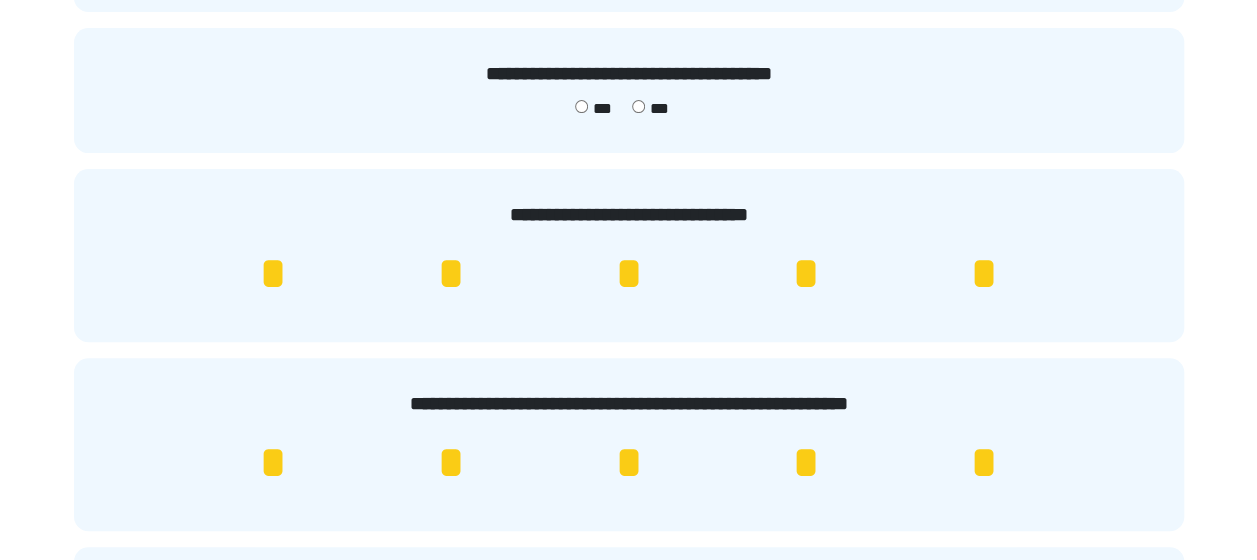 click on "*" at bounding box center [984, 274] 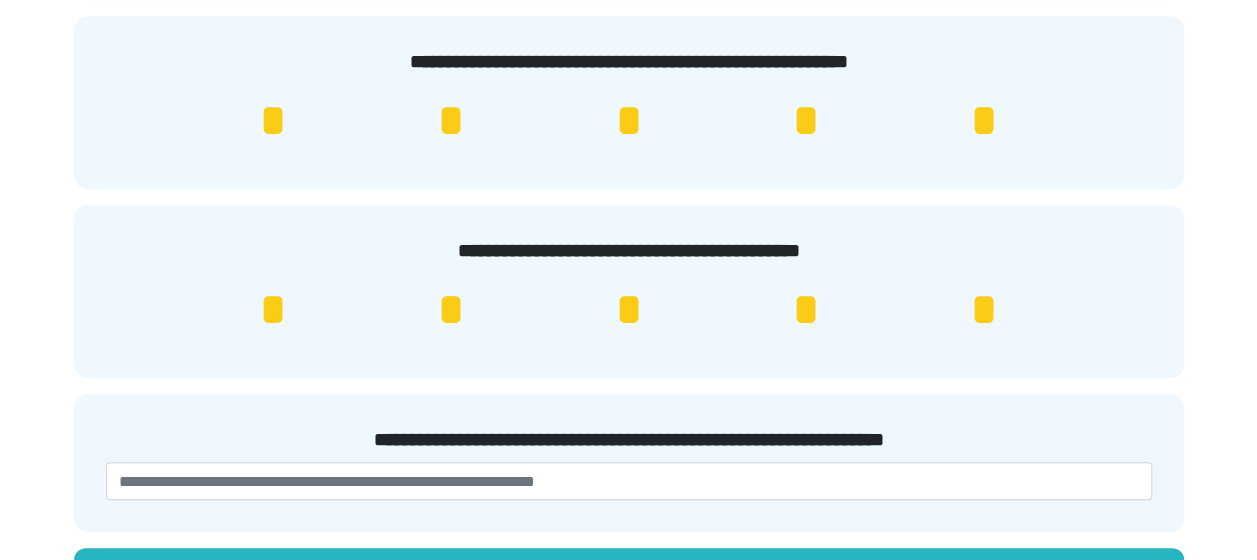scroll, scrollTop: 626, scrollLeft: 0, axis: vertical 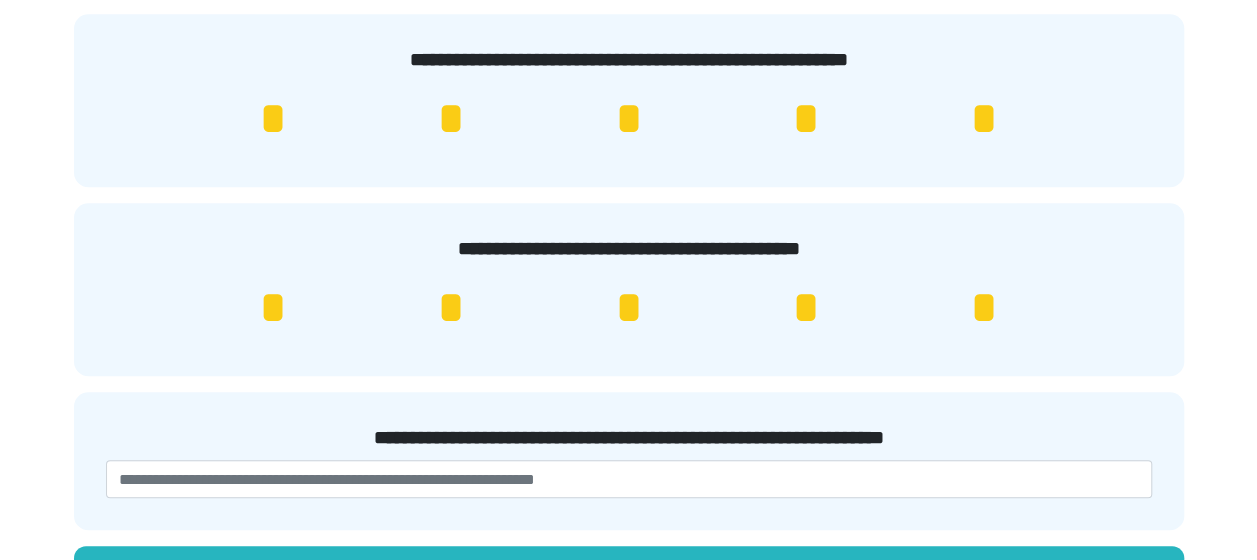 click on "*" at bounding box center (984, 308) 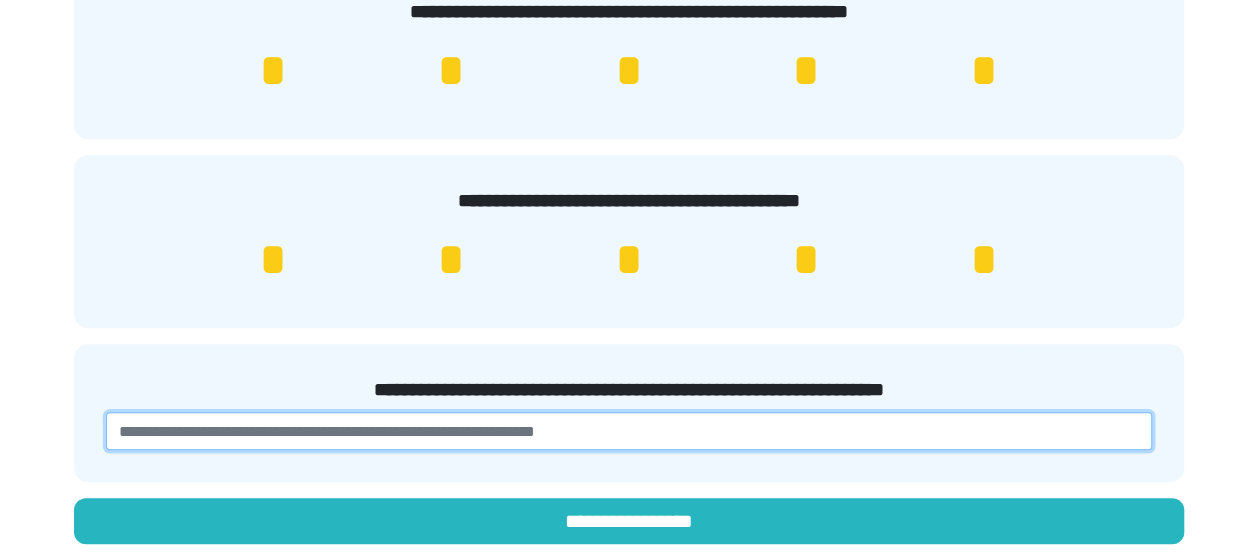 click at bounding box center (629, 431) 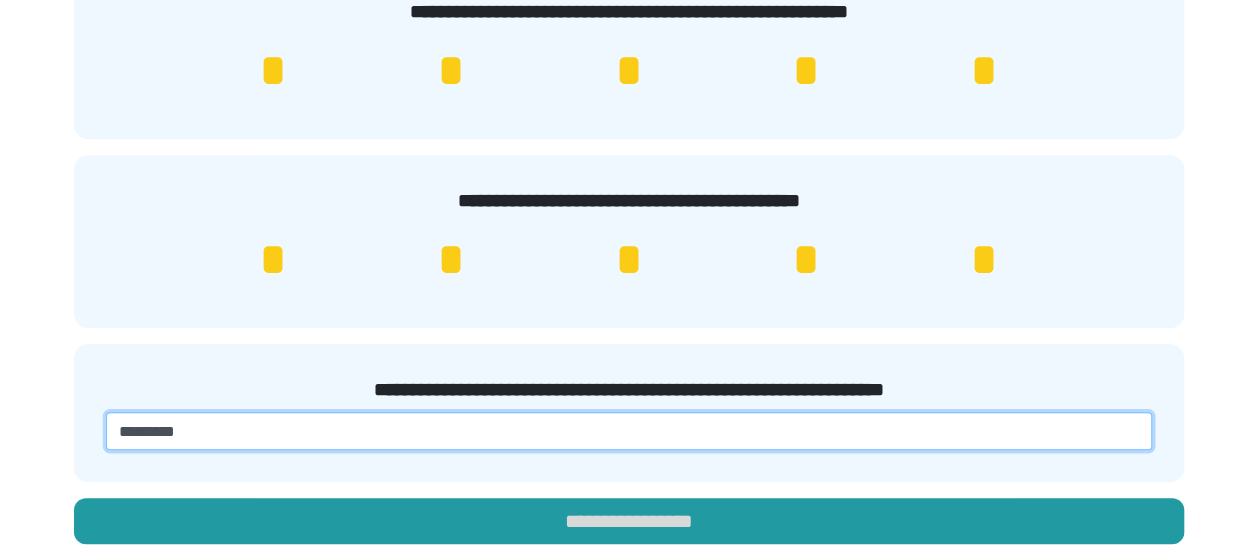 type on "*********" 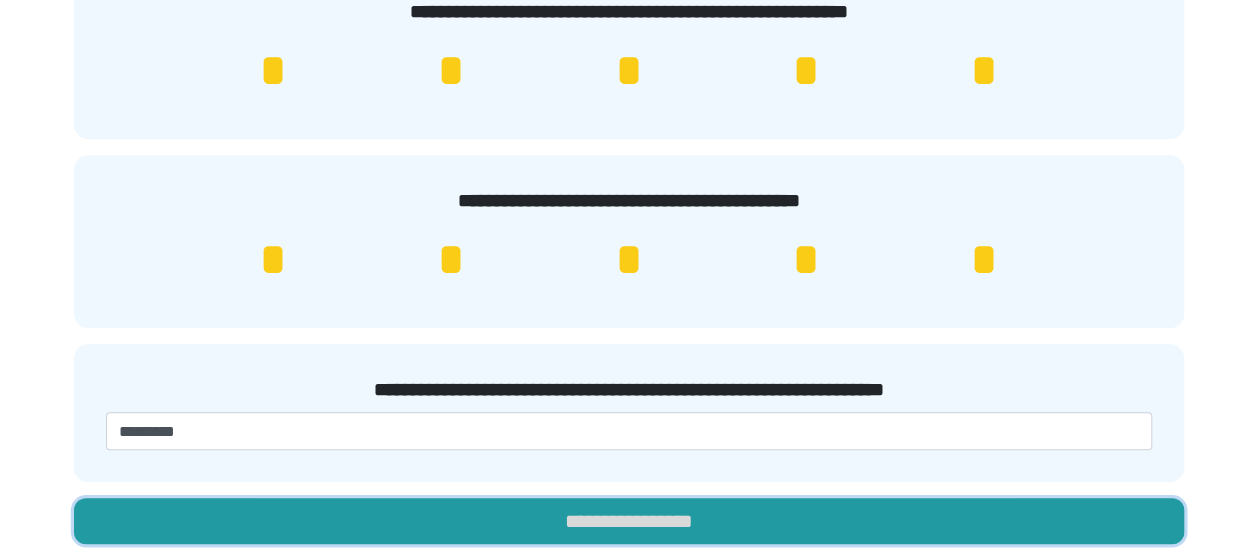 click on "**********" at bounding box center (629, 521) 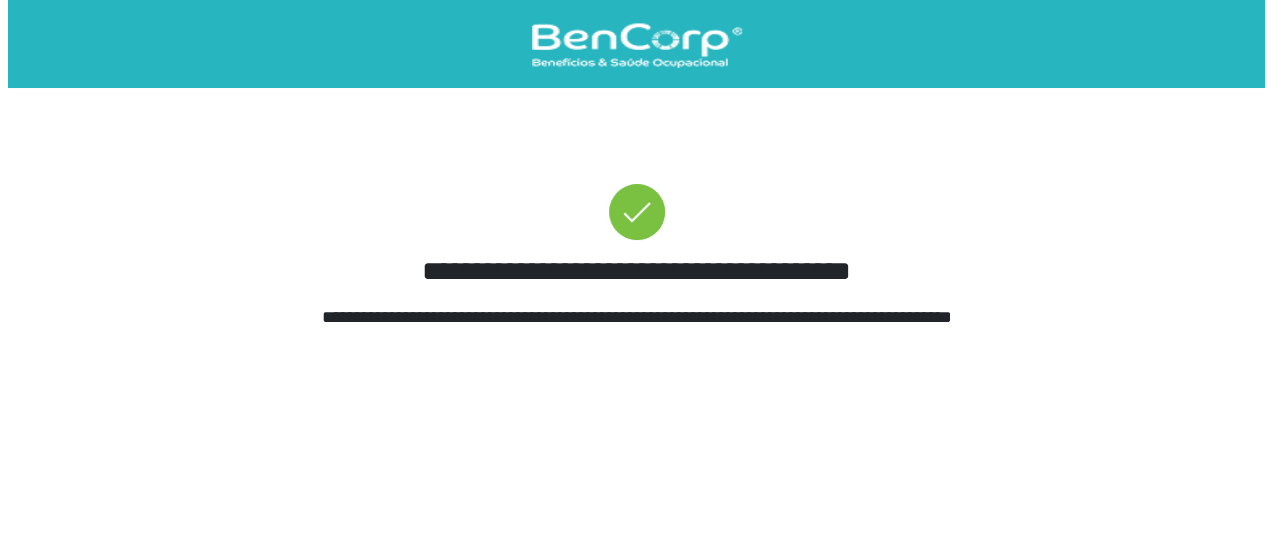 scroll, scrollTop: 0, scrollLeft: 0, axis: both 